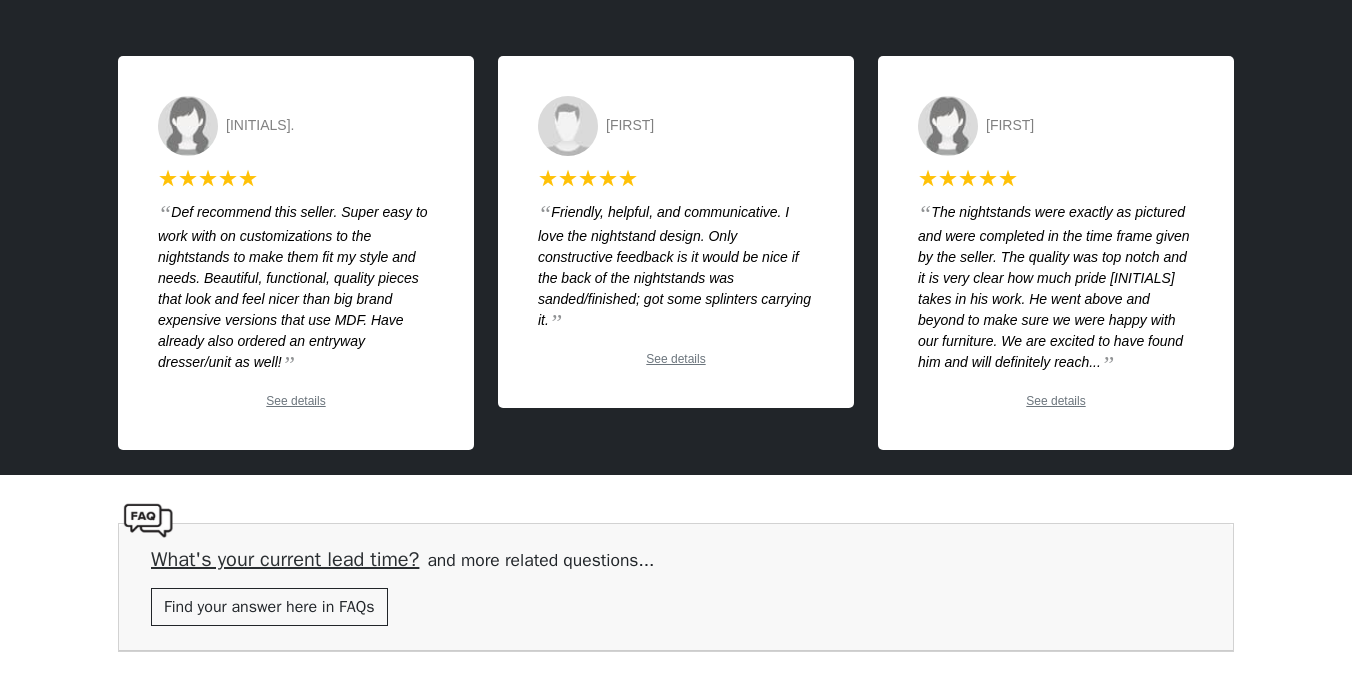 scroll, scrollTop: 3239, scrollLeft: 0, axis: vertical 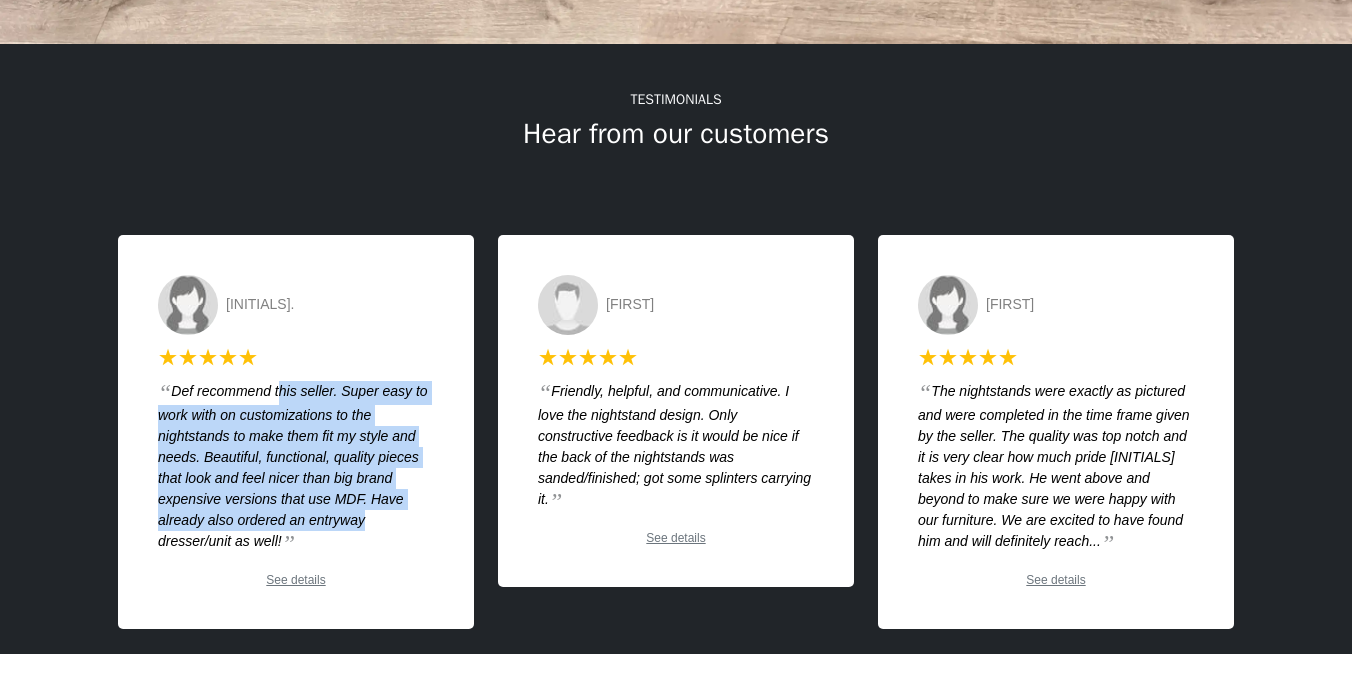 drag, startPoint x: 345, startPoint y: 474, endPoint x: 278, endPoint y: 396, distance: 102.825096 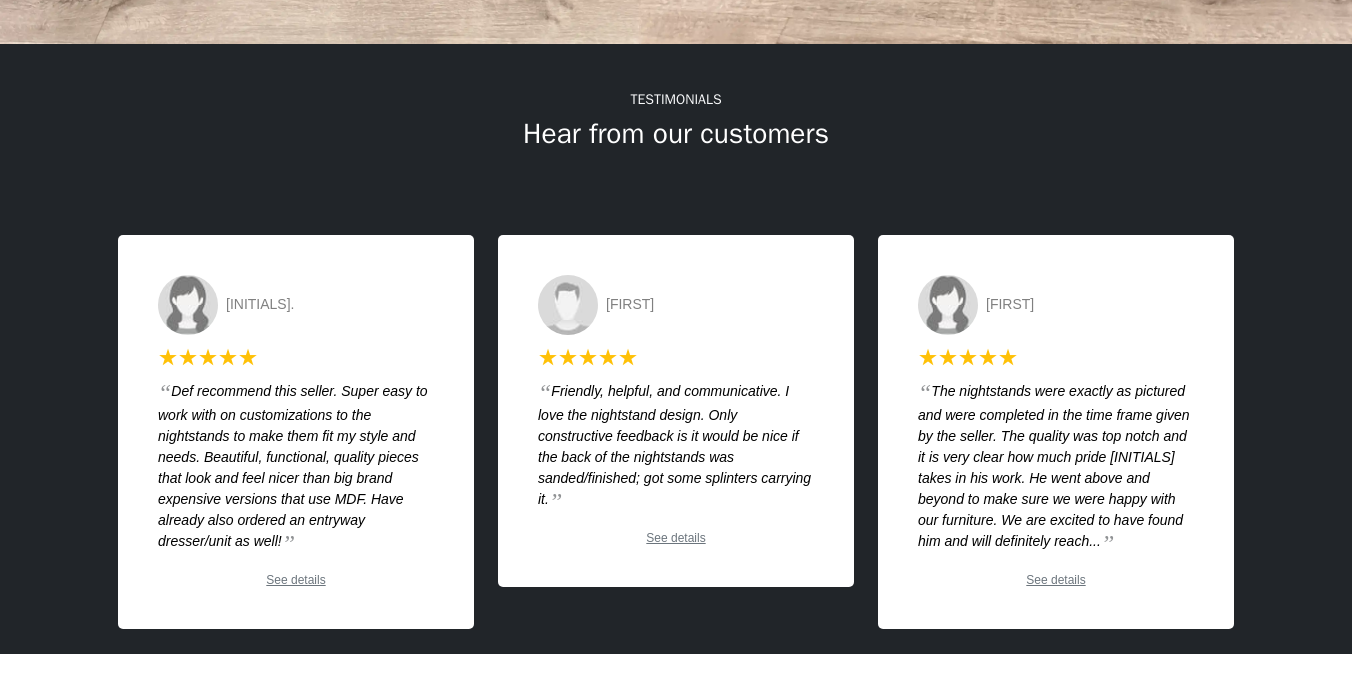 click on "“ Def recommend this seller. Super easy to work with on customizations to the nightstands to make them fit my style and needs. Beautiful, functional, quality pieces that look and feel nicer than big brand expensive versions that use MDF. Have already also ordered an entryway dresser/unit as well! ”" at bounding box center [296, 468] 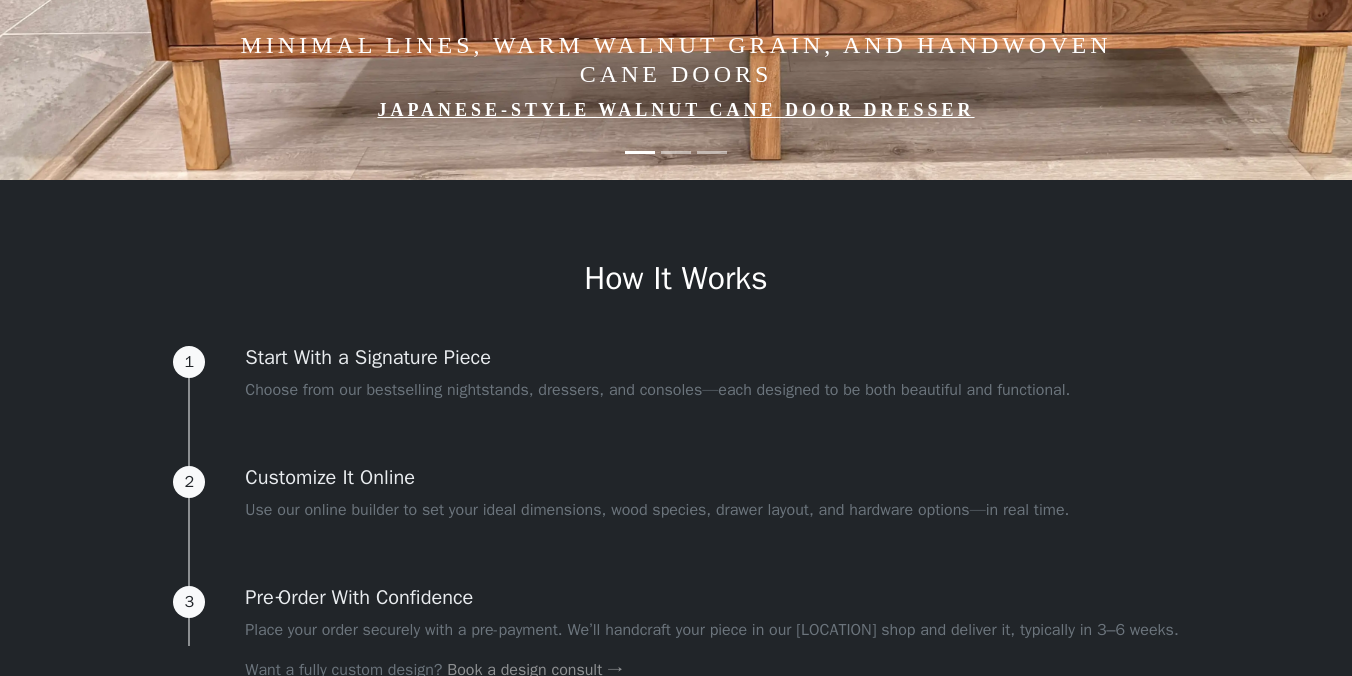 scroll, scrollTop: 413, scrollLeft: 0, axis: vertical 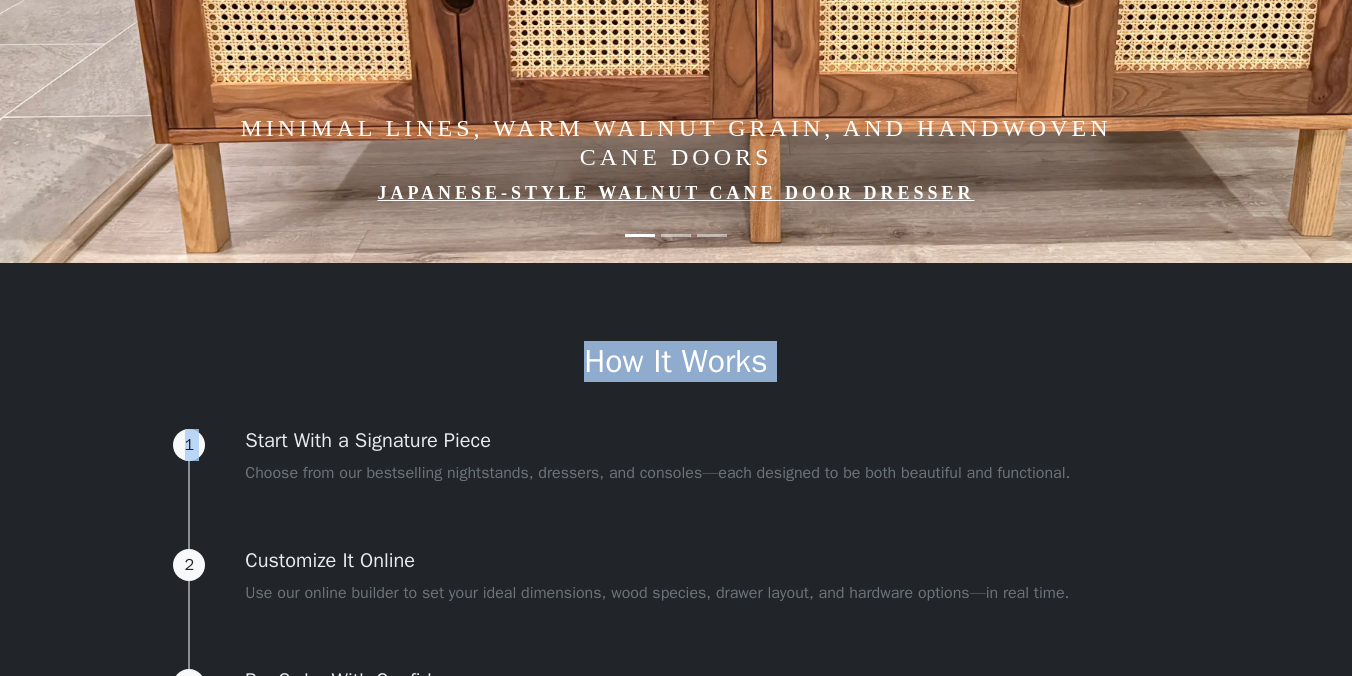 drag, startPoint x: 548, startPoint y: 328, endPoint x: 754, endPoint y: 417, distance: 224.40366 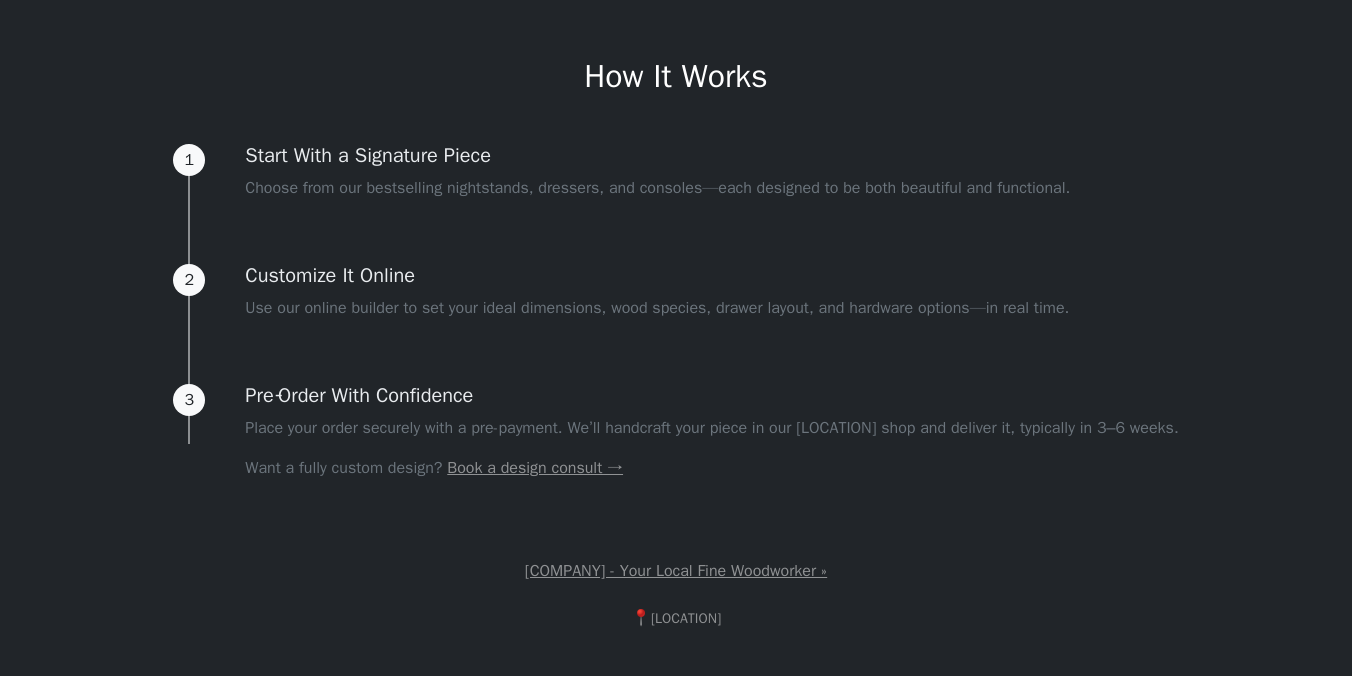 scroll, scrollTop: 700, scrollLeft: 0, axis: vertical 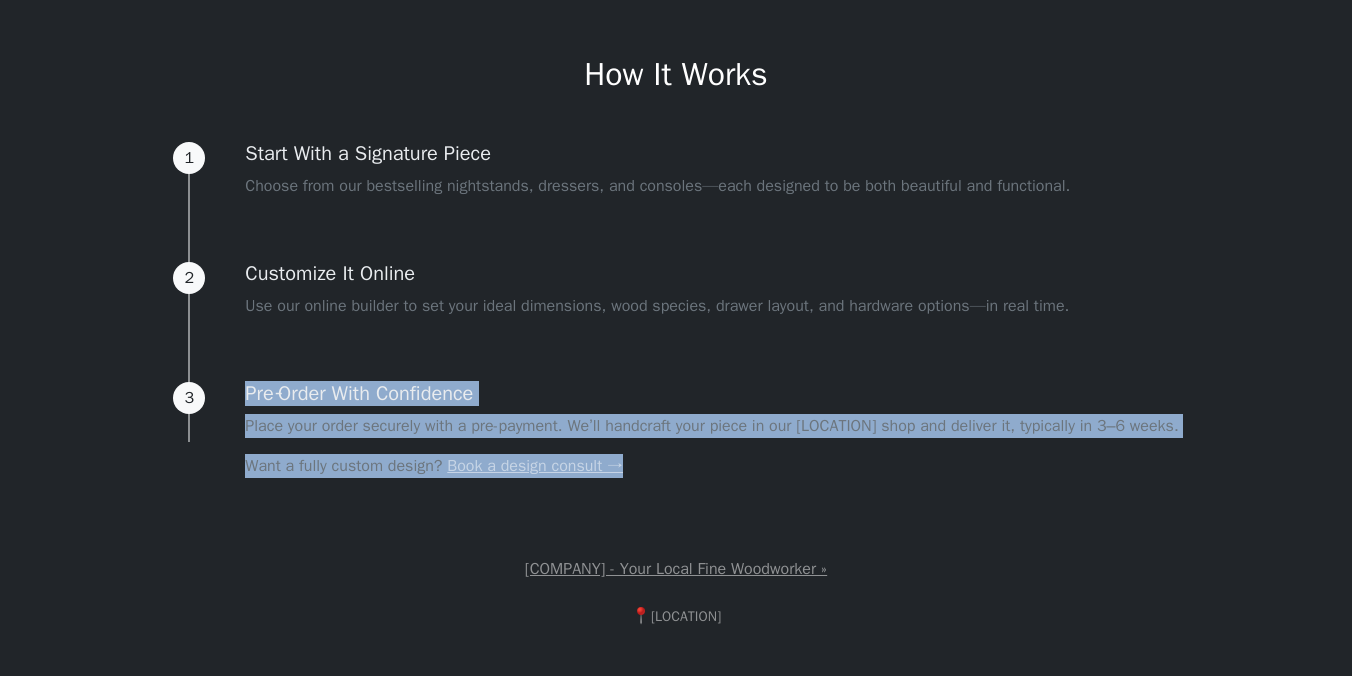drag, startPoint x: 242, startPoint y: 397, endPoint x: 448, endPoint y: 537, distance: 249.07027 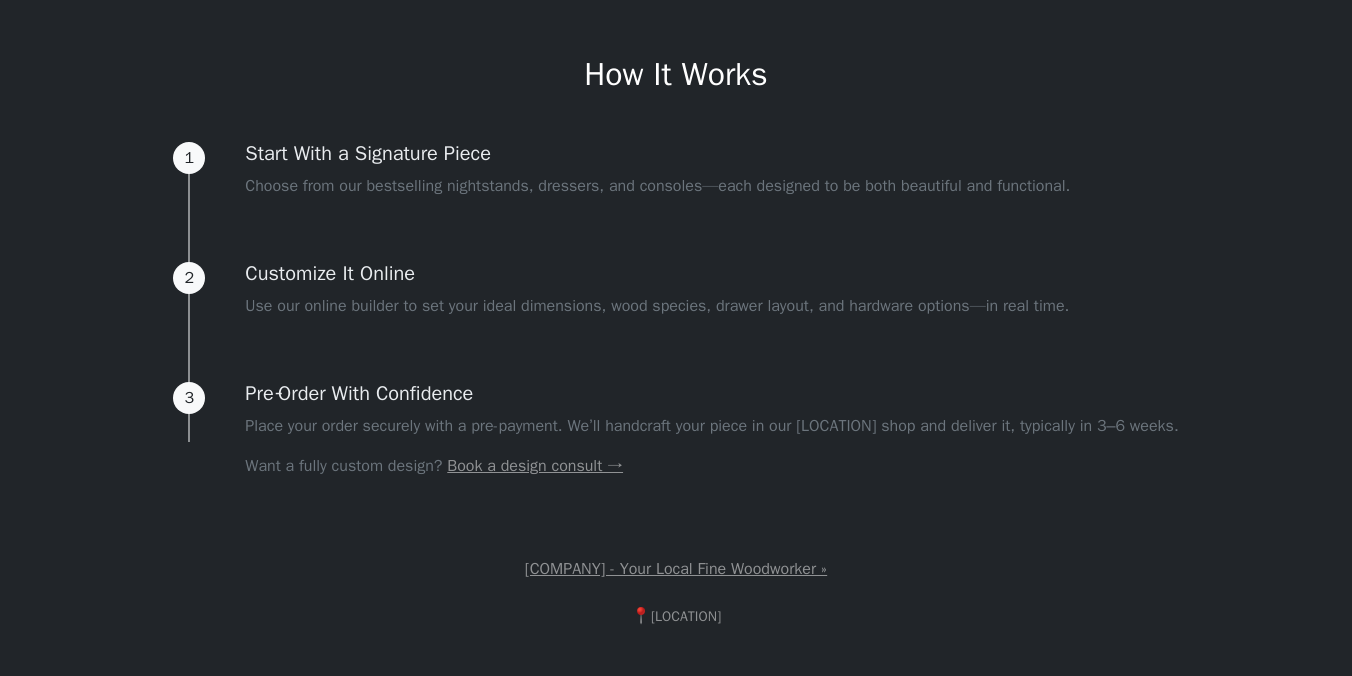 click on "1 Start With a Signature Piece Choose from our bestselling nightstands, dressers, and consoles—each designed to be both beautiful and functional. 2 Customize It Online Use our online builder to set your ideal dimensions, wood species, drawer layout, and hardware options—in real time. 3 Pre‑Order With Confidence Place your order securely with a pre-payment. We’ll handcraft your piece in our [LOCATION] shop and deliver it, typically in 3–6 weeks. Want a fully custom design? Book a design consult →" at bounding box center (675, 342) 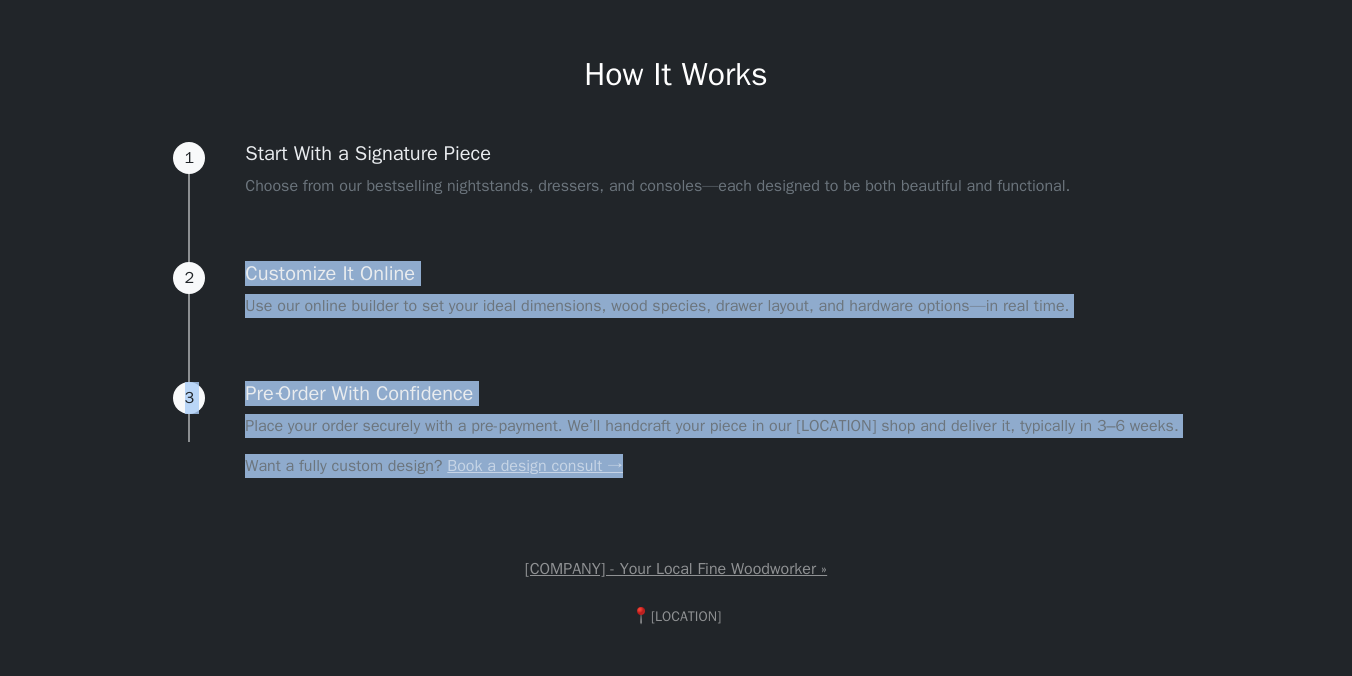 drag, startPoint x: 707, startPoint y: 502, endPoint x: 629, endPoint y: 258, distance: 256.164 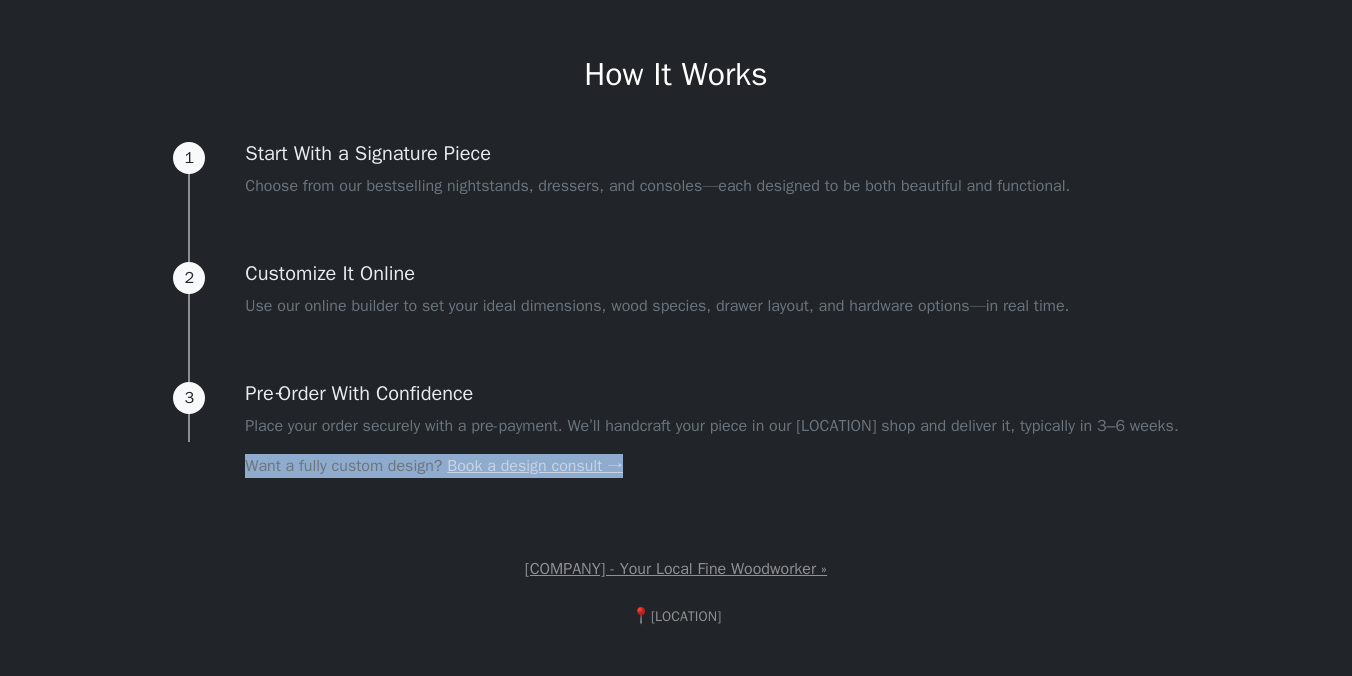 drag, startPoint x: 238, startPoint y: 474, endPoint x: 792, endPoint y: 474, distance: 554 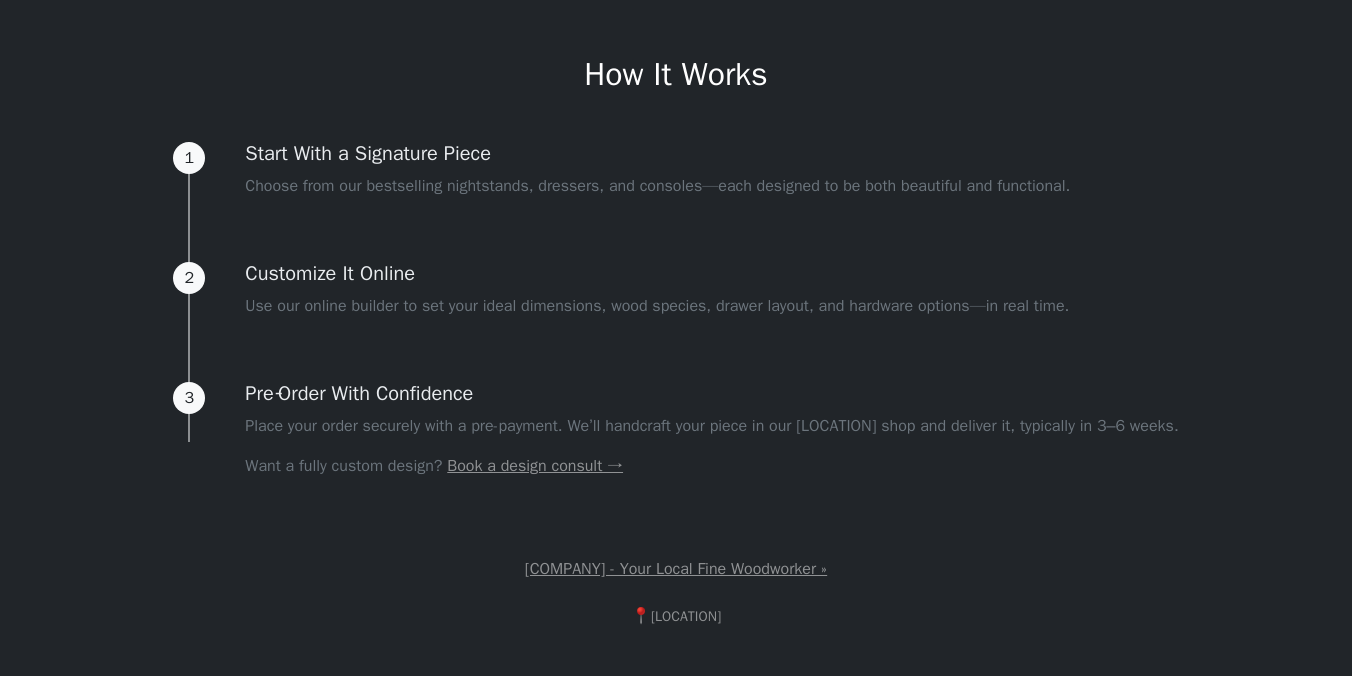 click on "Pre‑Order With Confidence" at bounding box center (657, 154) 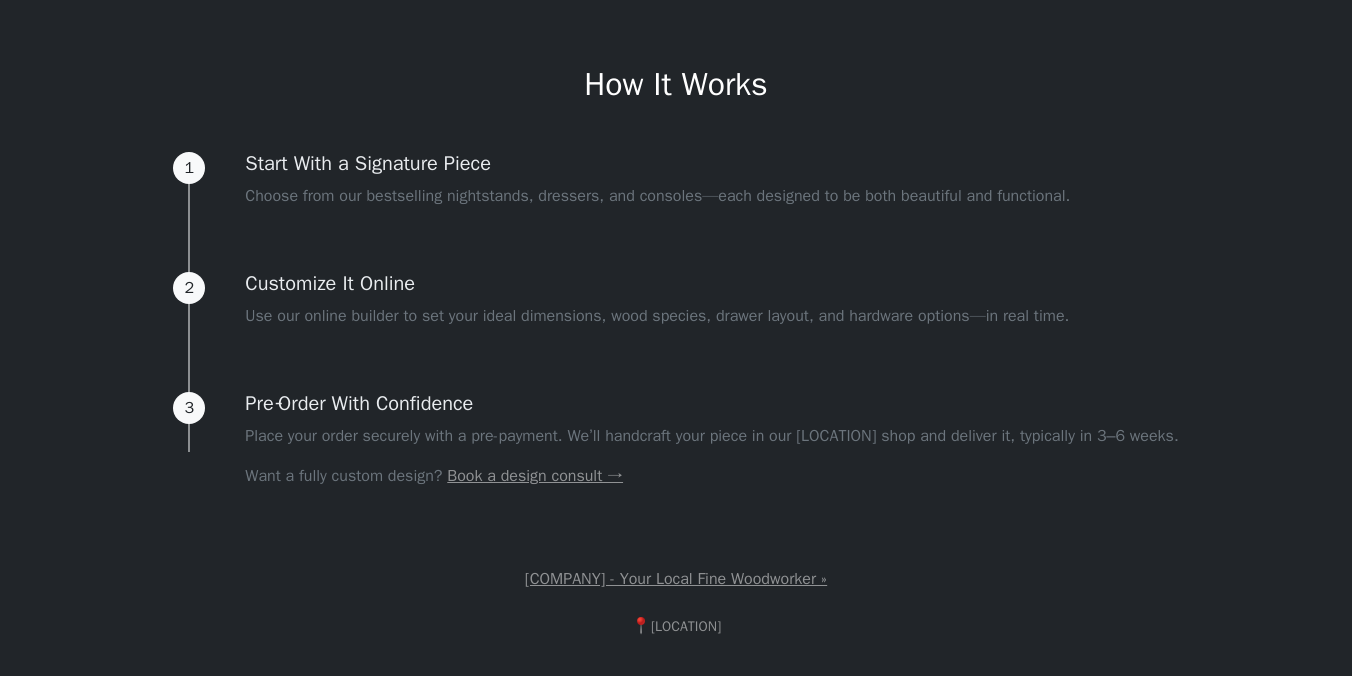 scroll, scrollTop: 697, scrollLeft: 0, axis: vertical 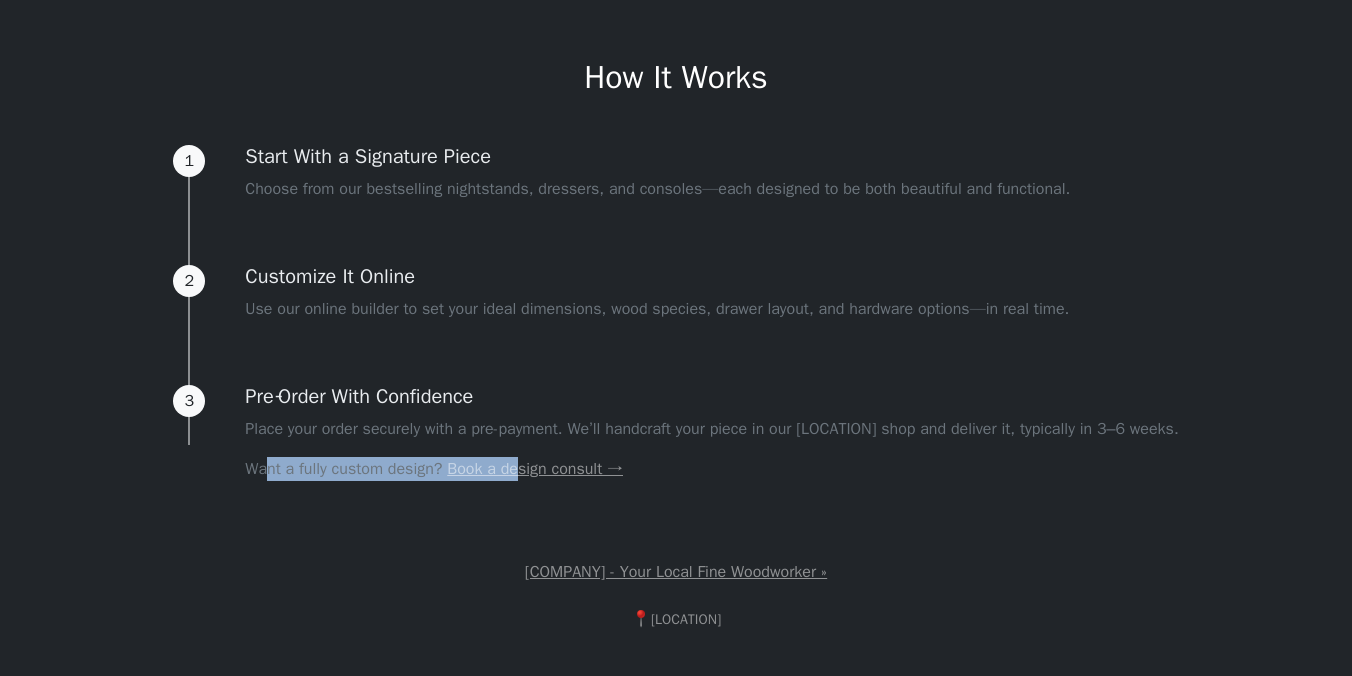 drag, startPoint x: 256, startPoint y: 459, endPoint x: 515, endPoint y: 460, distance: 259.00192 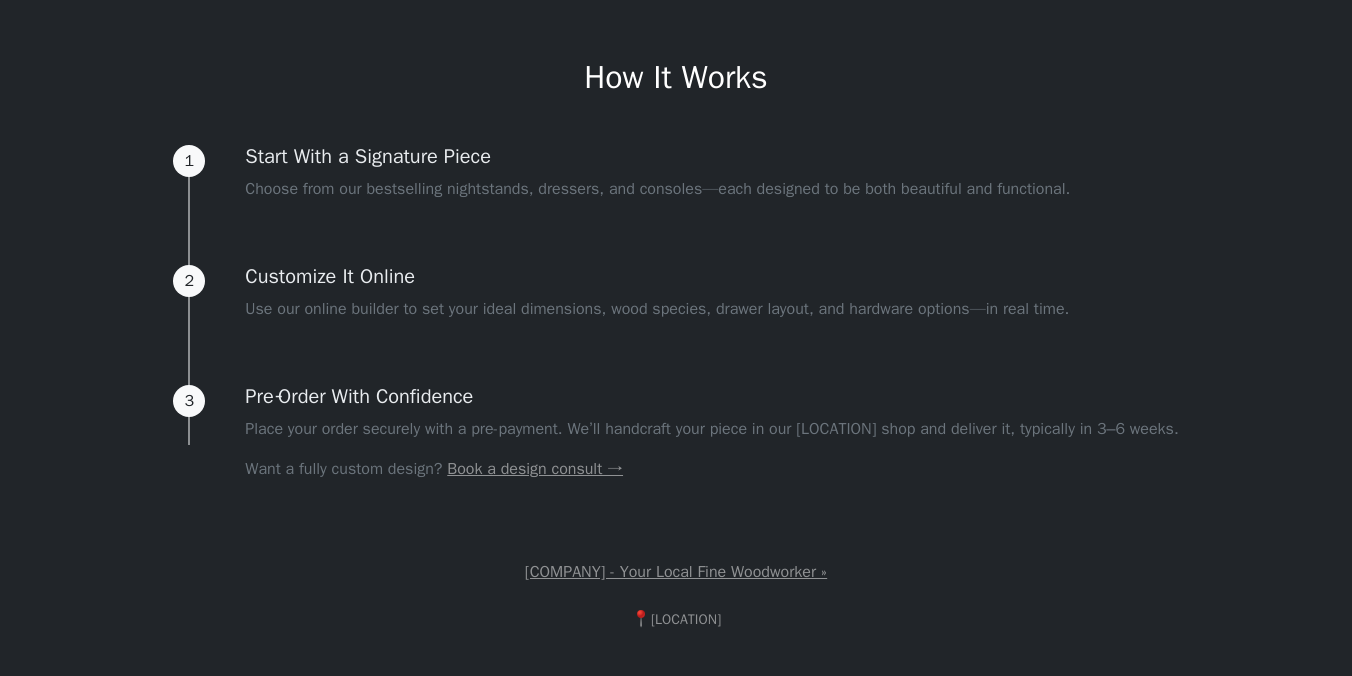 click on "1 Start With a Signature Piece Choose from our bestselling nightstands, dressers, and consoles—each designed to be both beautiful and functional. 2 Customize It Online Use our online builder to set your ideal dimensions, wood species, drawer layout, and hardware options—in real time. 3 Pre‑Order With Confidence Place your order securely with a pre-payment. We’ll handcraft your piece in our [LOCATION] shop and deliver it, typically in 3–6 weeks. Want a fully custom design? Book a design consult →" at bounding box center (675, 345) 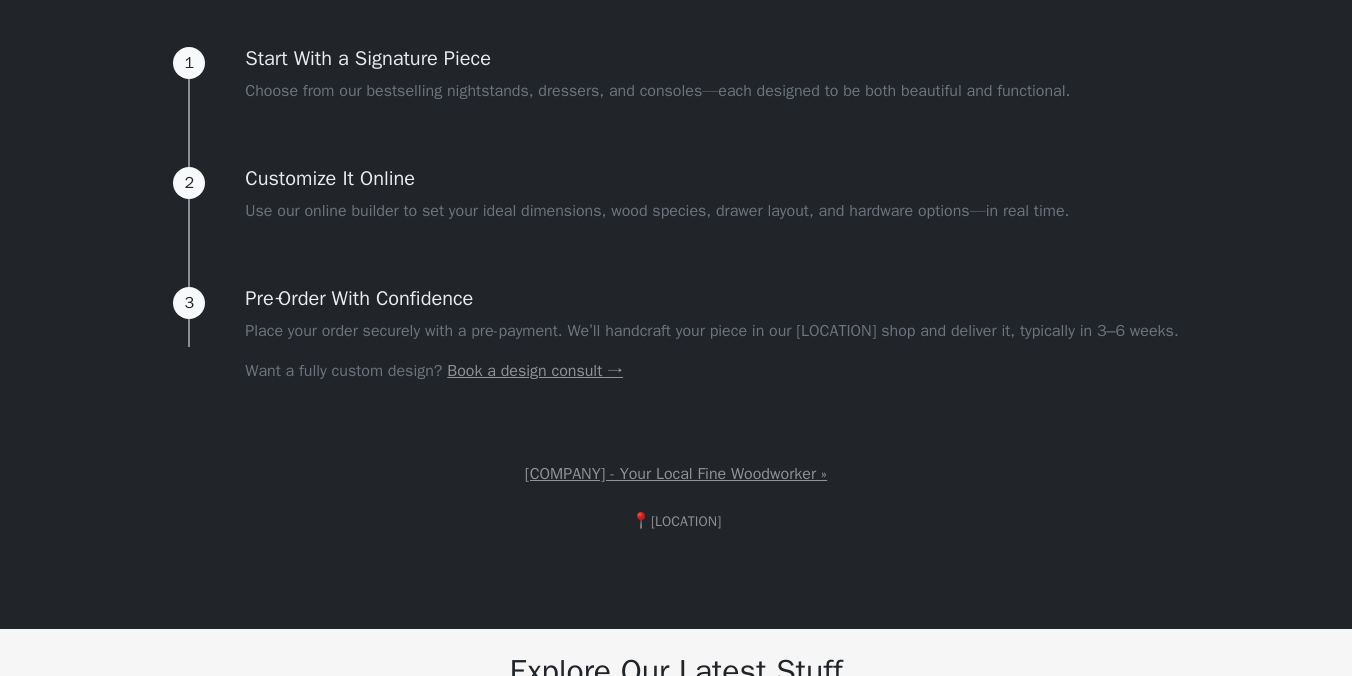 scroll, scrollTop: 804, scrollLeft: 0, axis: vertical 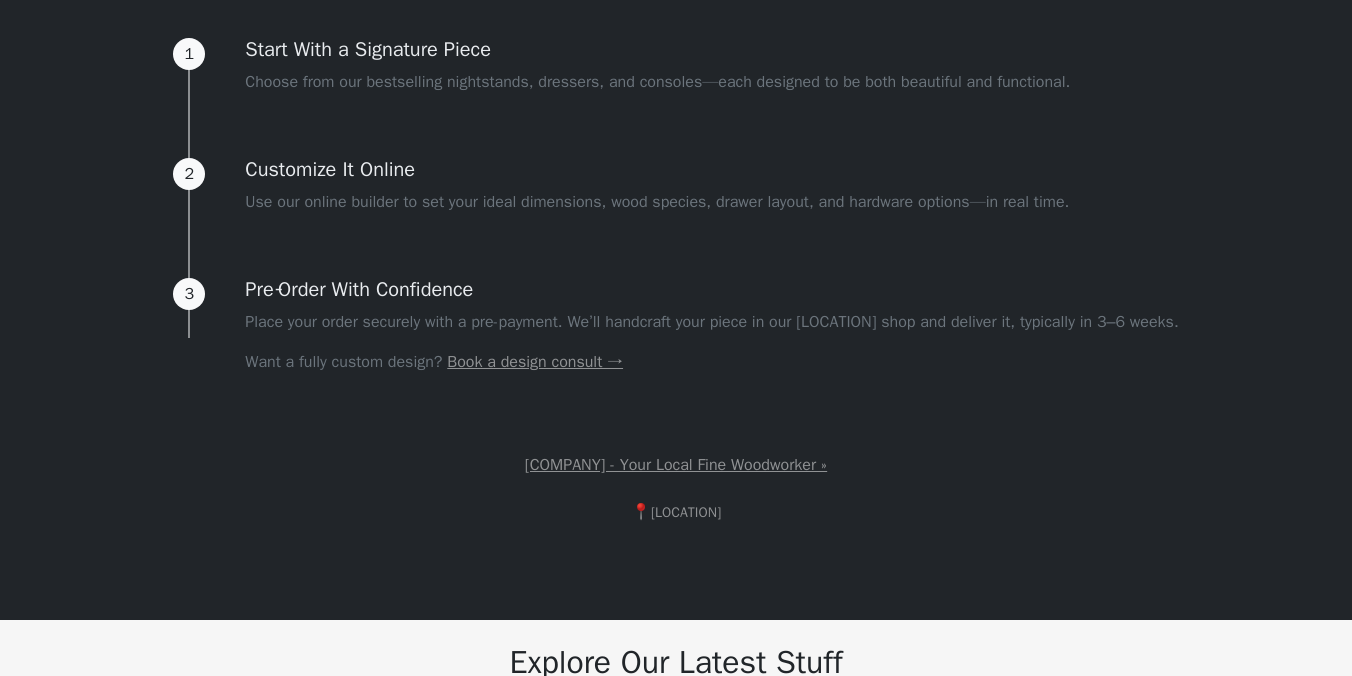drag, startPoint x: 426, startPoint y: 457, endPoint x: 719, endPoint y: 544, distance: 305.6436 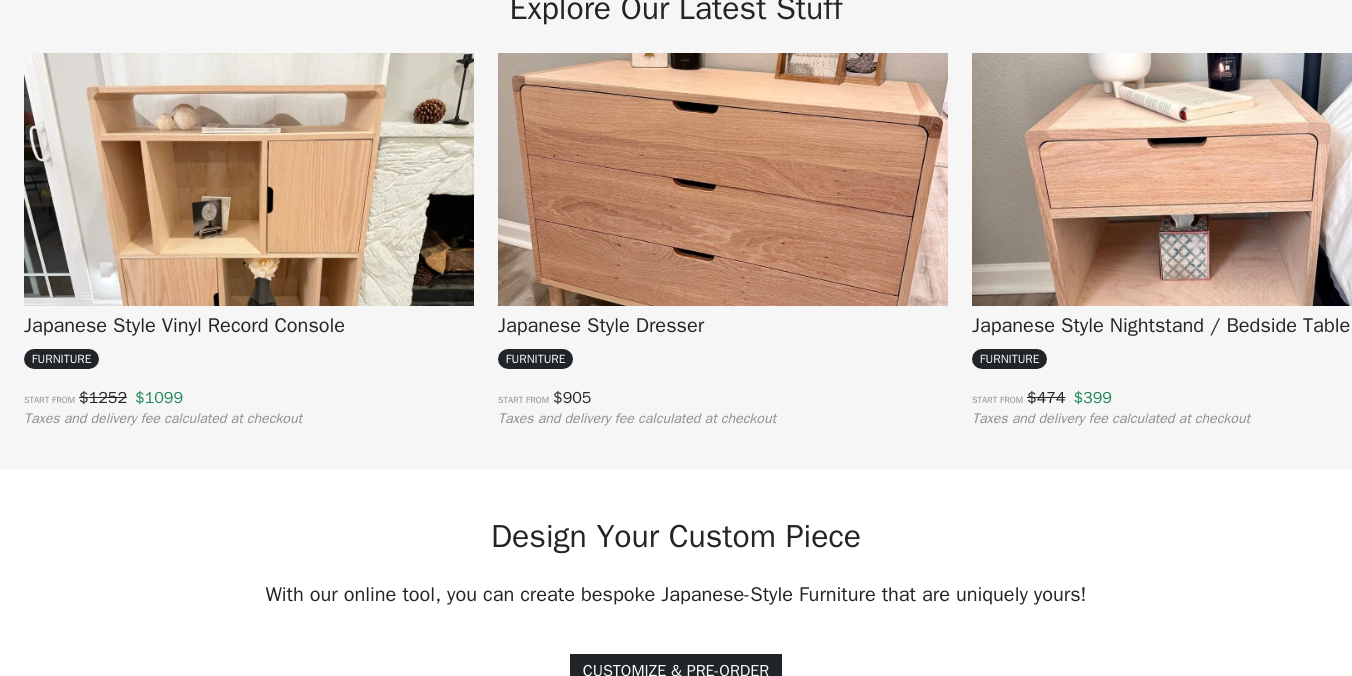 scroll, scrollTop: 1459, scrollLeft: 0, axis: vertical 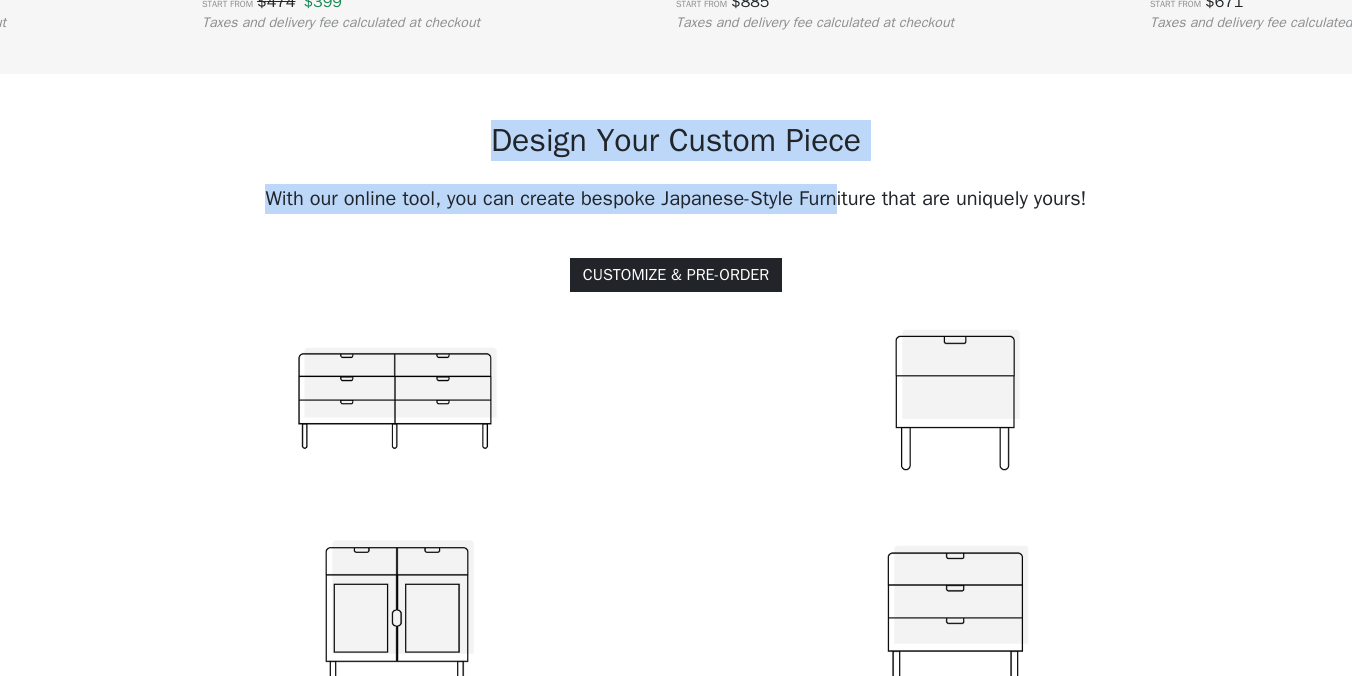 drag, startPoint x: 468, startPoint y: 128, endPoint x: 840, endPoint y: 212, distance: 381.36597 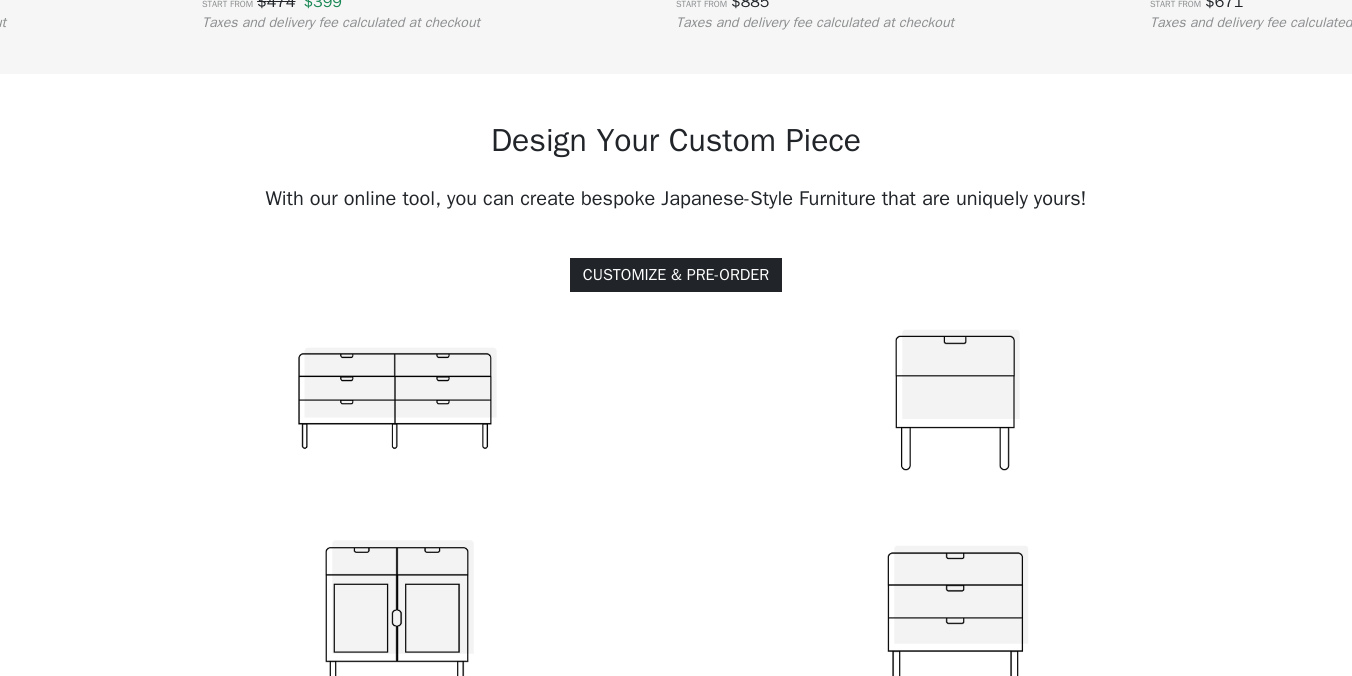 click on "Design Your Custom Piece With our online tool, you can create bespoke Japanese-Style Furniture that are uniquely yours! CUSTOMIZE & PRE-ORDER" at bounding box center (676, 396) 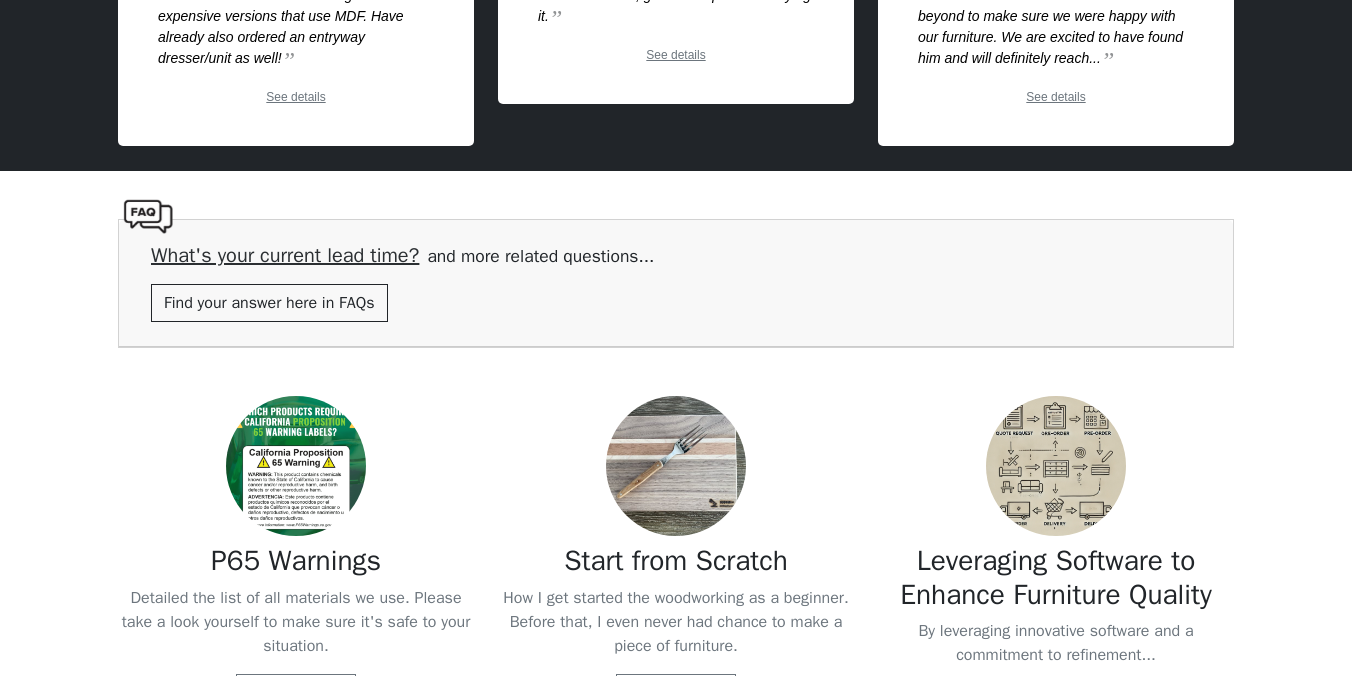 scroll, scrollTop: 3931, scrollLeft: 0, axis: vertical 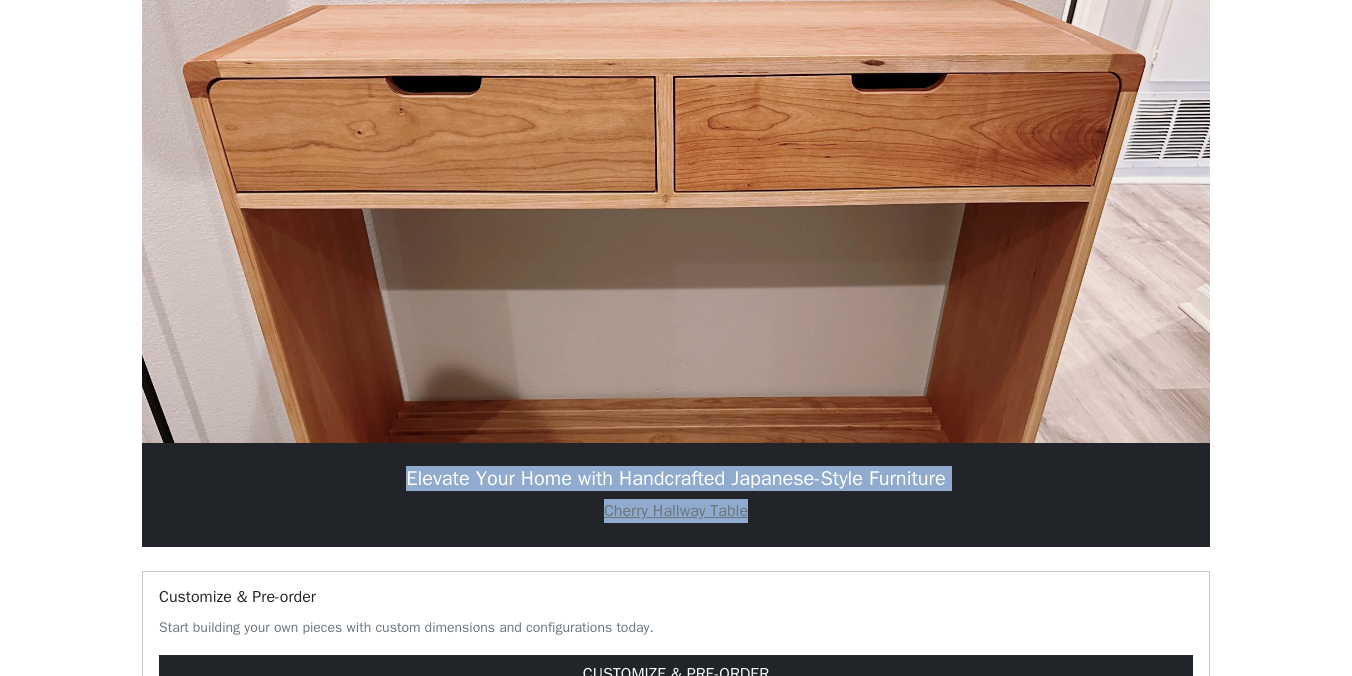 drag, startPoint x: 373, startPoint y: 481, endPoint x: 753, endPoint y: 524, distance: 382.42517 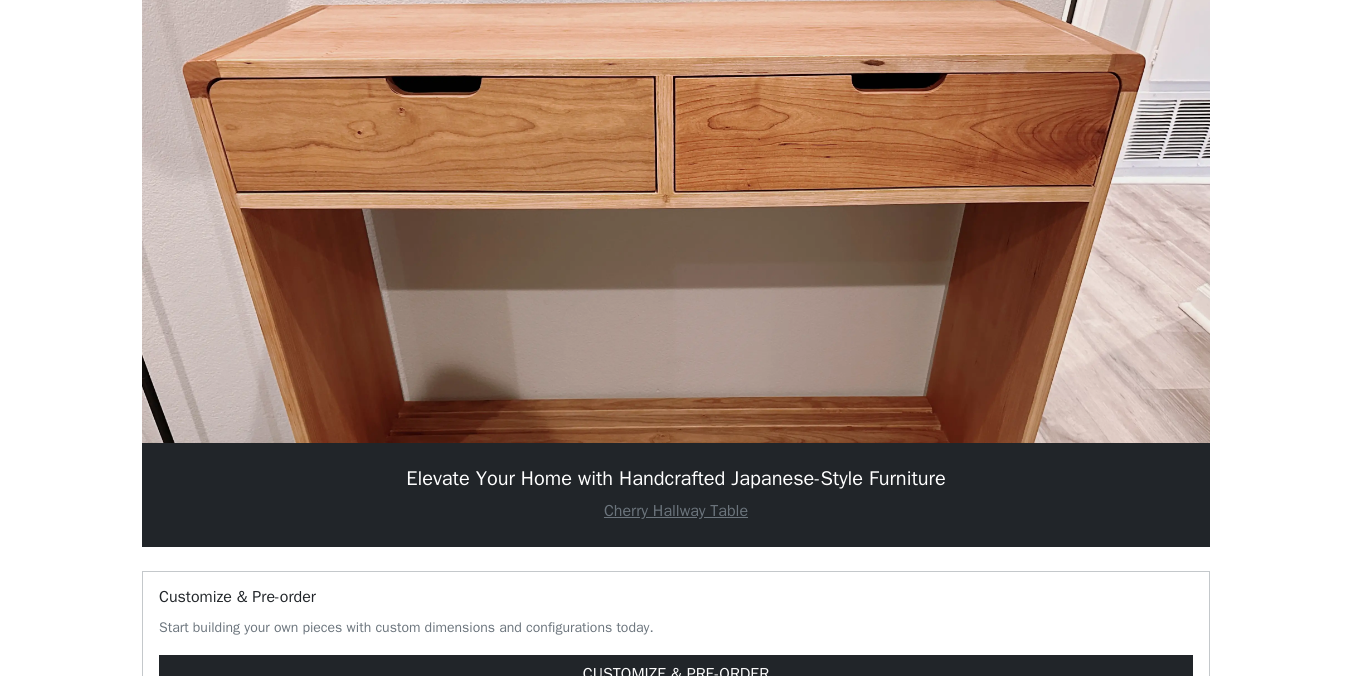 click on "Cherry Hallway Table" at bounding box center [676, 511] 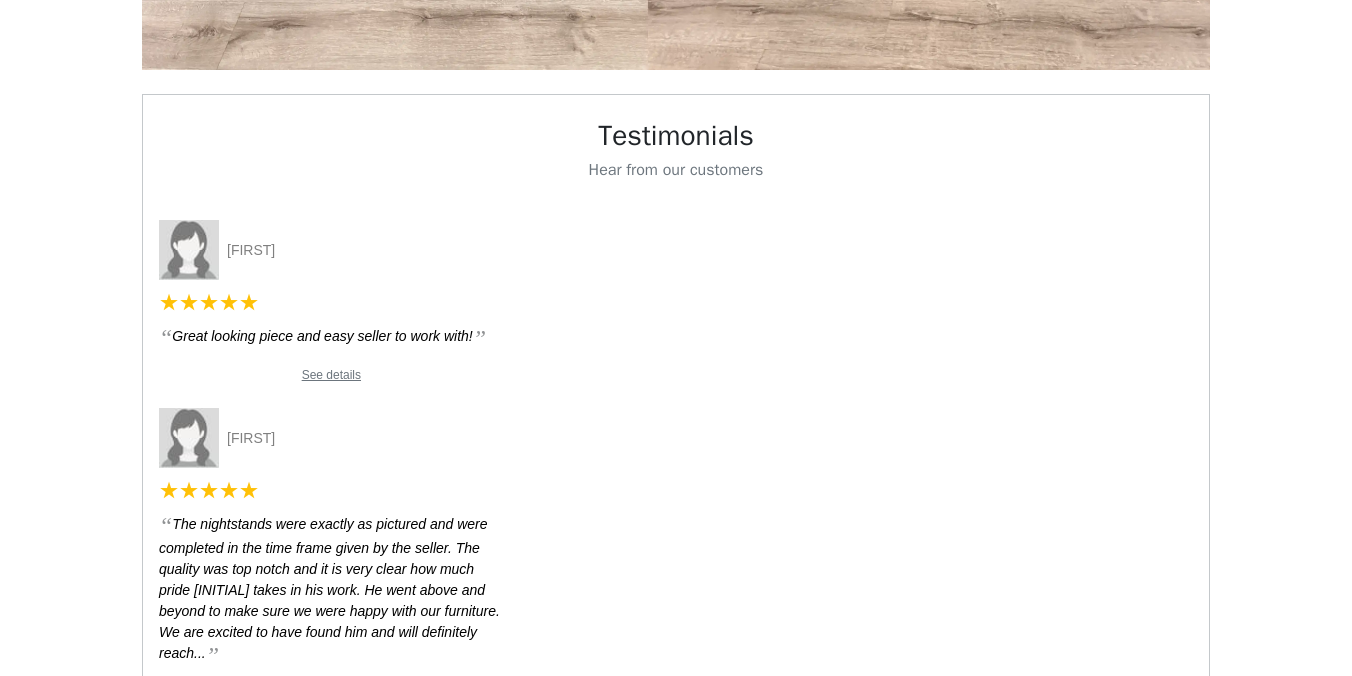 scroll, scrollTop: 1616, scrollLeft: 0, axis: vertical 